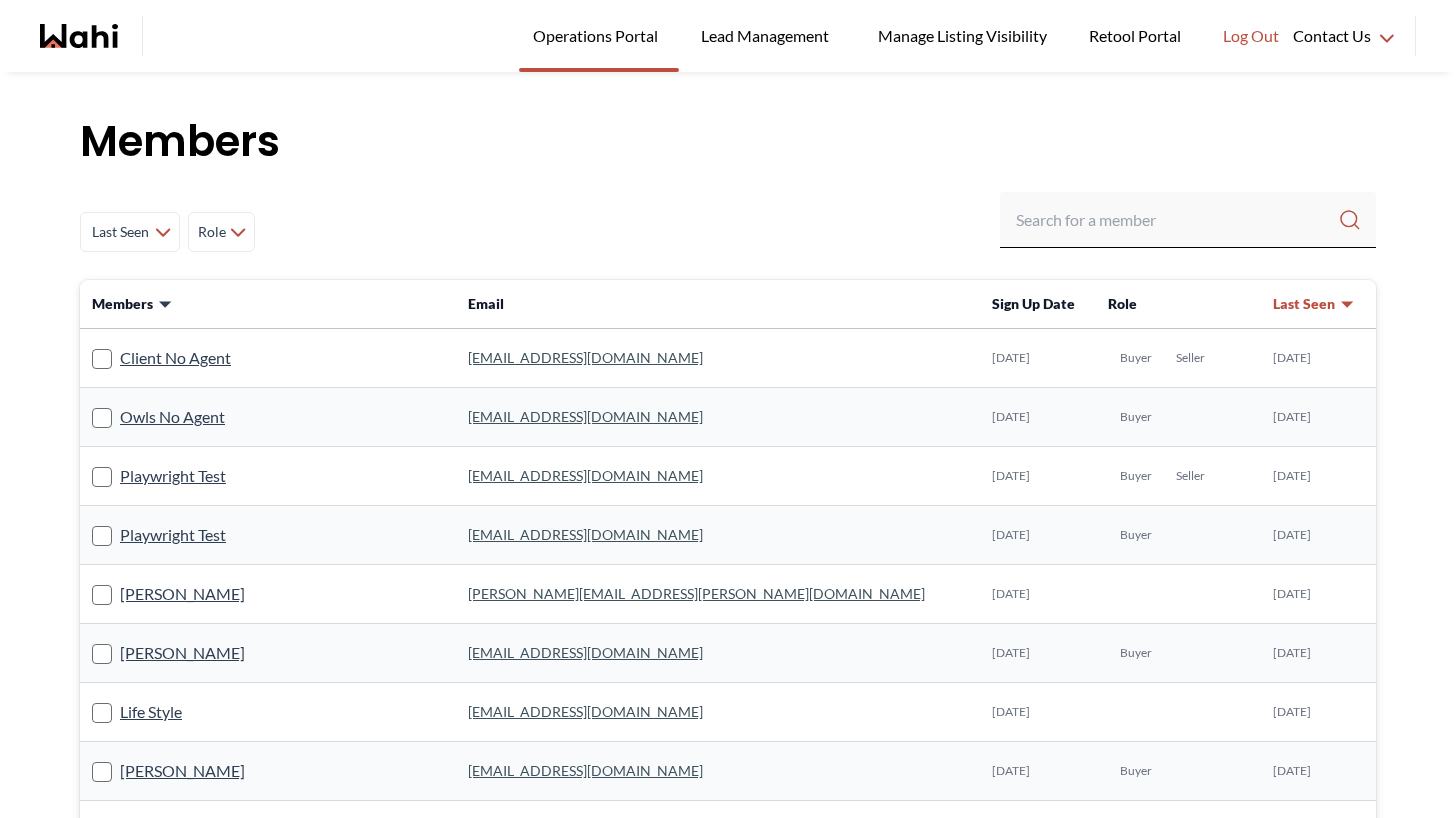 scroll, scrollTop: 0, scrollLeft: 0, axis: both 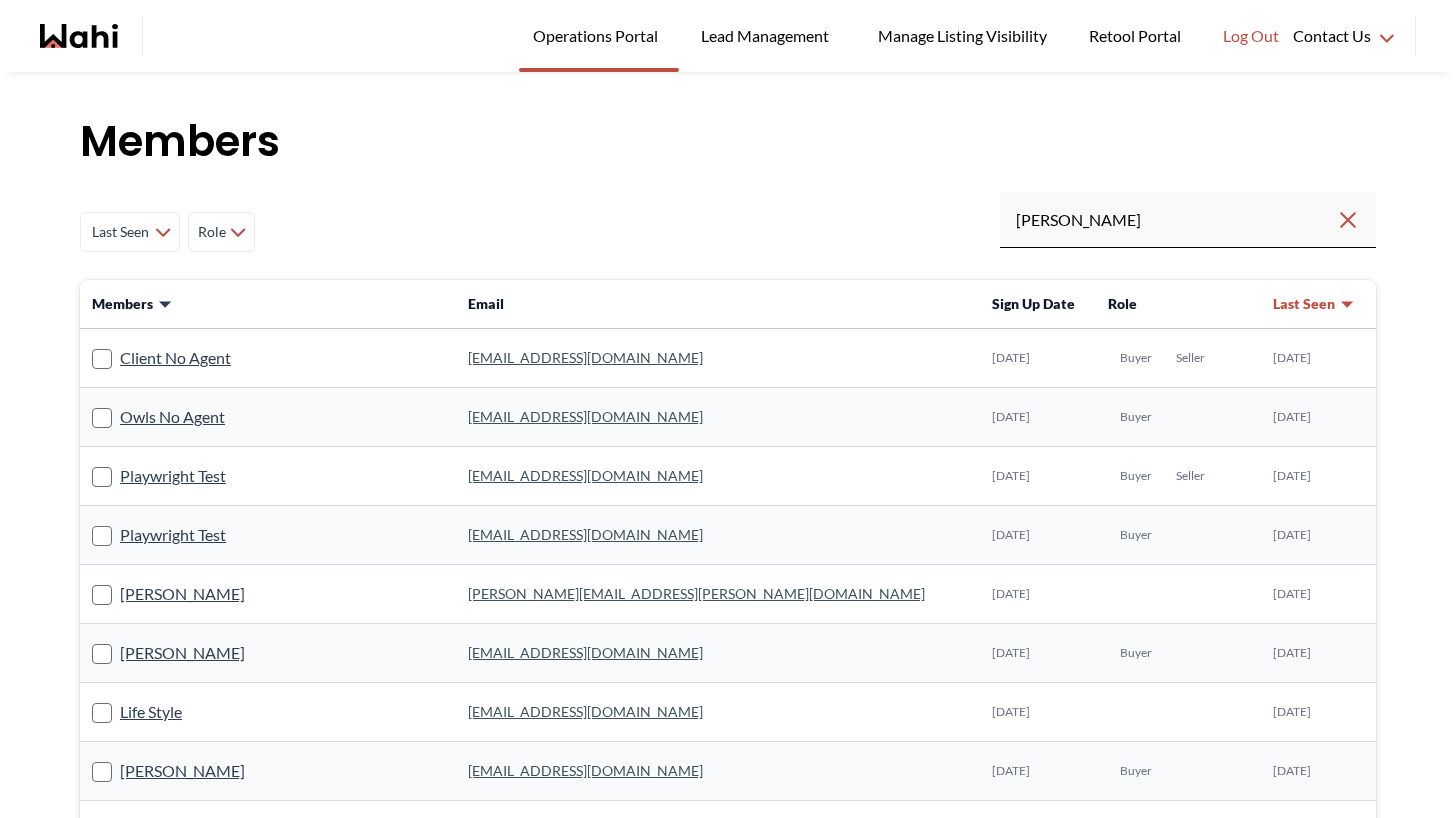 type on "[PERSON_NAME]" 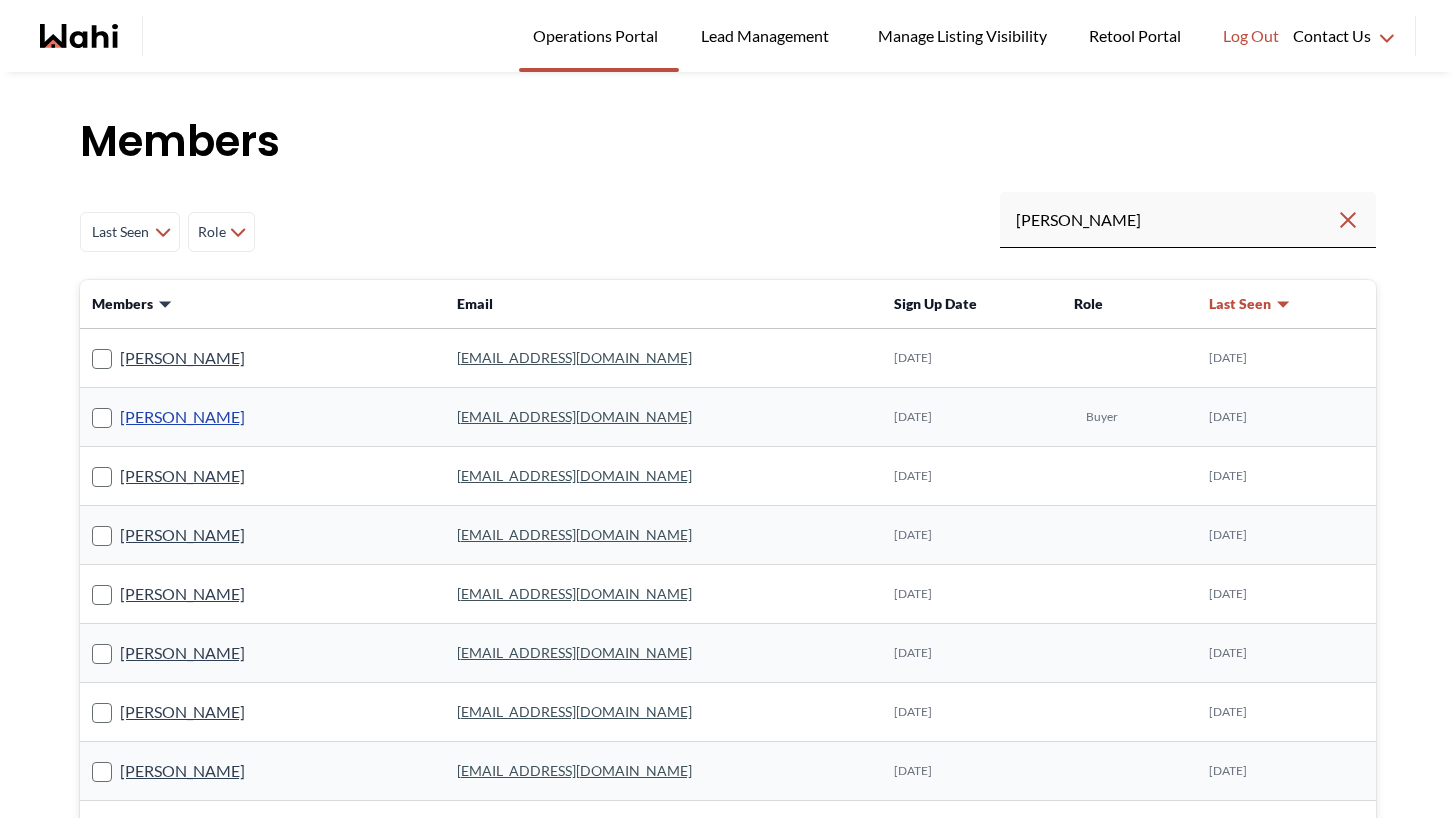 click on "[PERSON_NAME]" at bounding box center [182, 417] 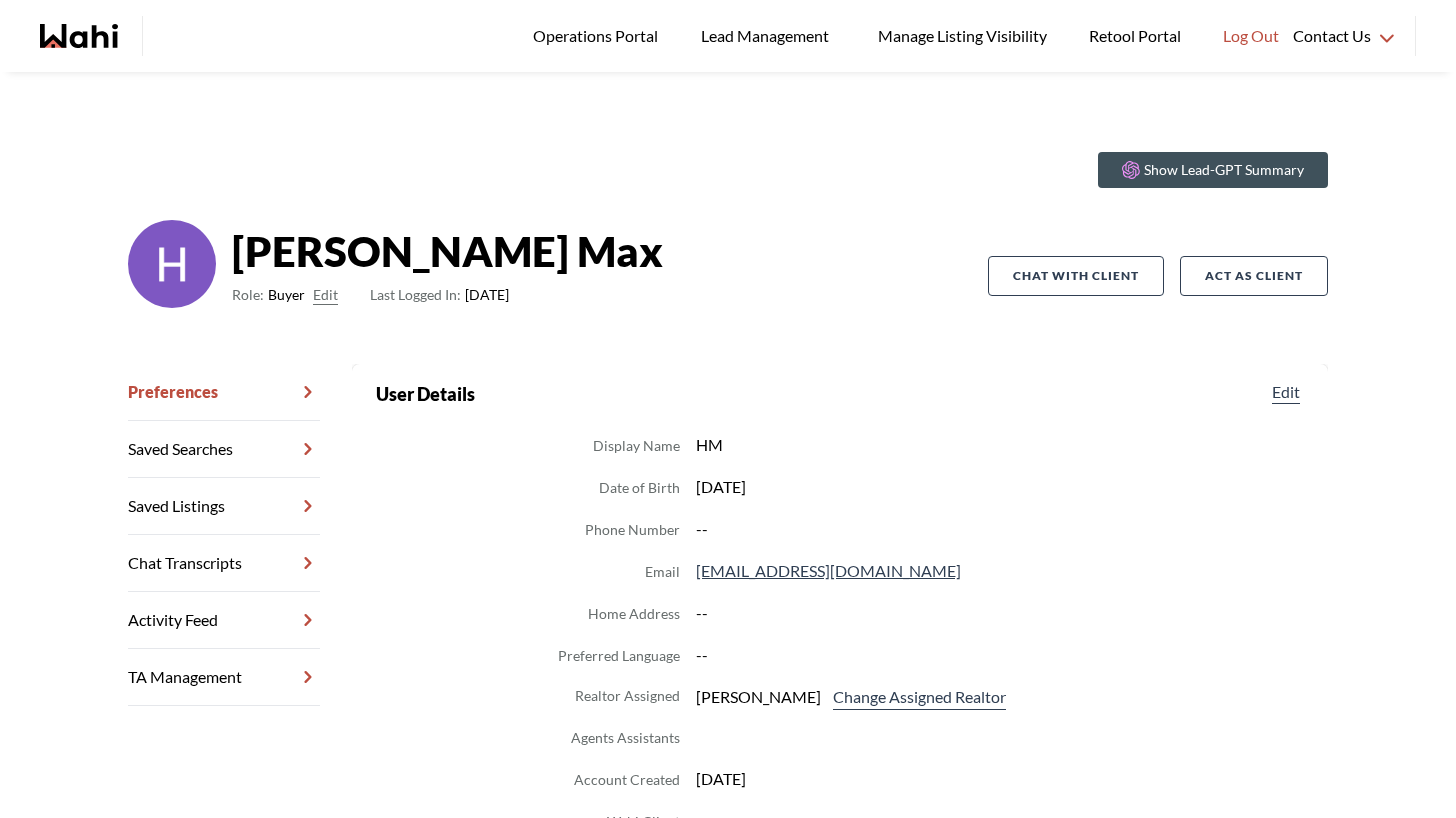 click on "Chat Transcripts" at bounding box center (224, 563) 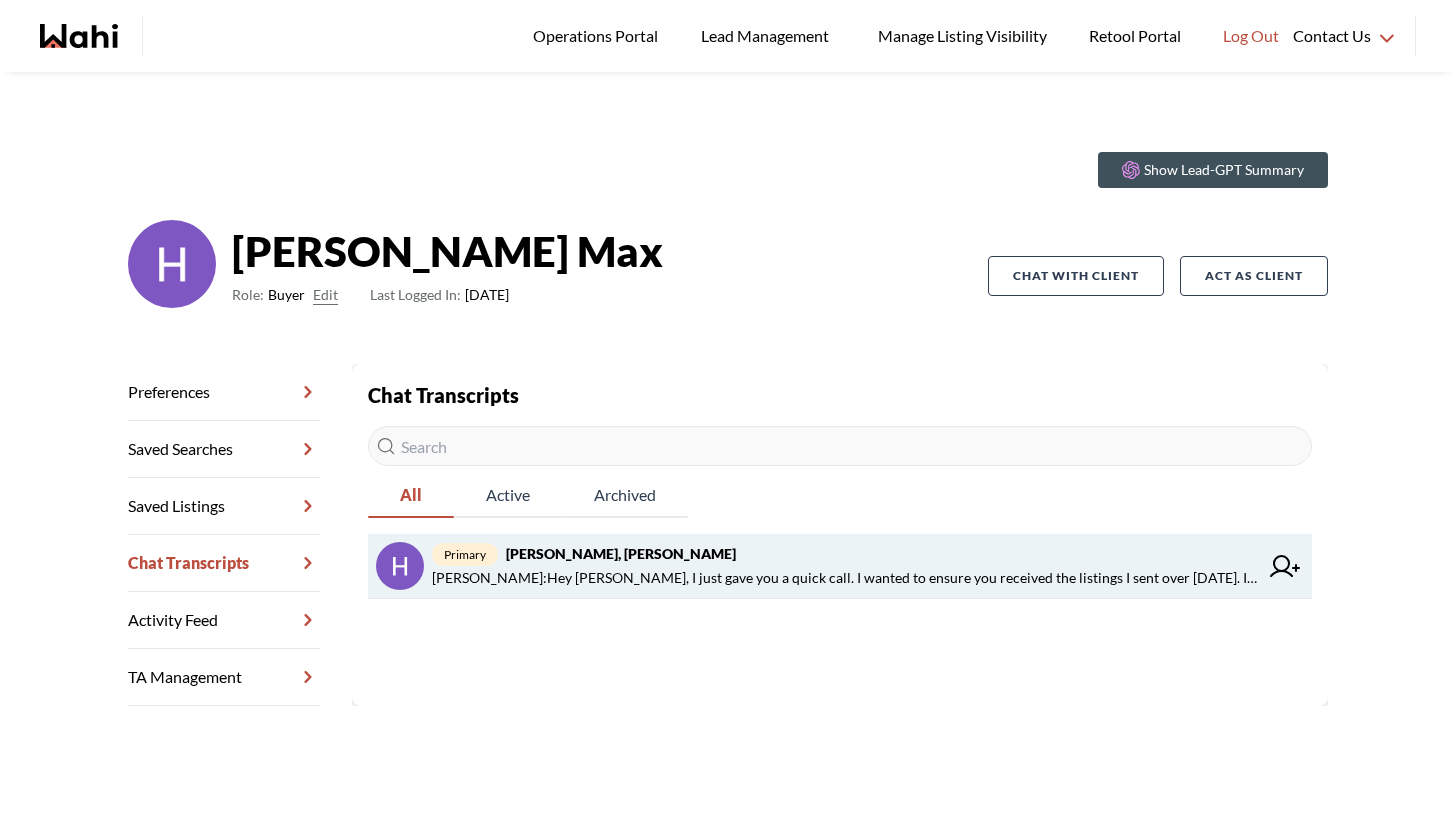 click on "[PERSON_NAME] :  Hey [PERSON_NAME], I just gave you a quick call. I wanted to ensure you received the listings I sent over [DATE]. If any are of interest, don't hesitate to book a showing!" at bounding box center (845, 578) 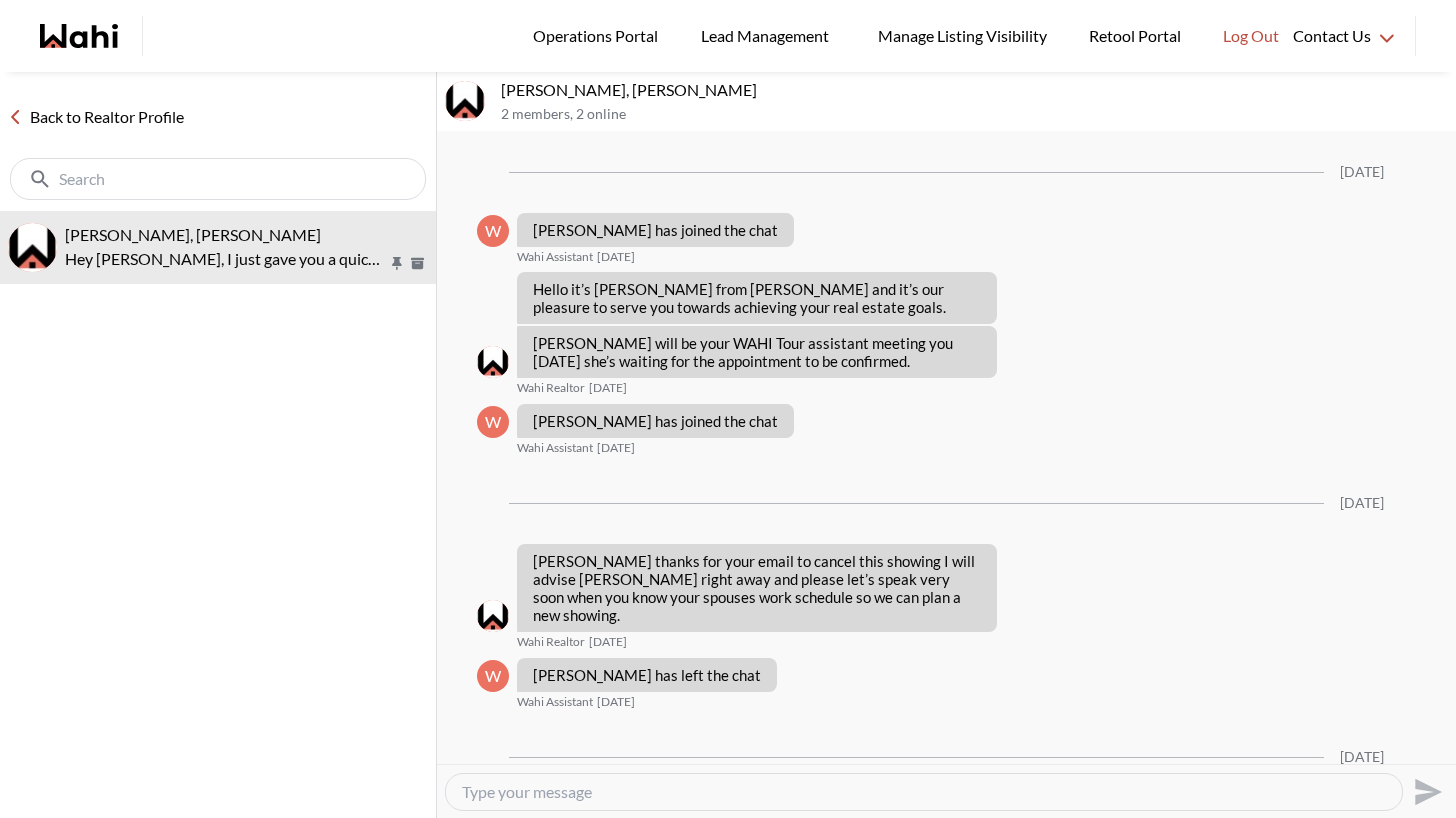 scroll, scrollTop: 623, scrollLeft: 0, axis: vertical 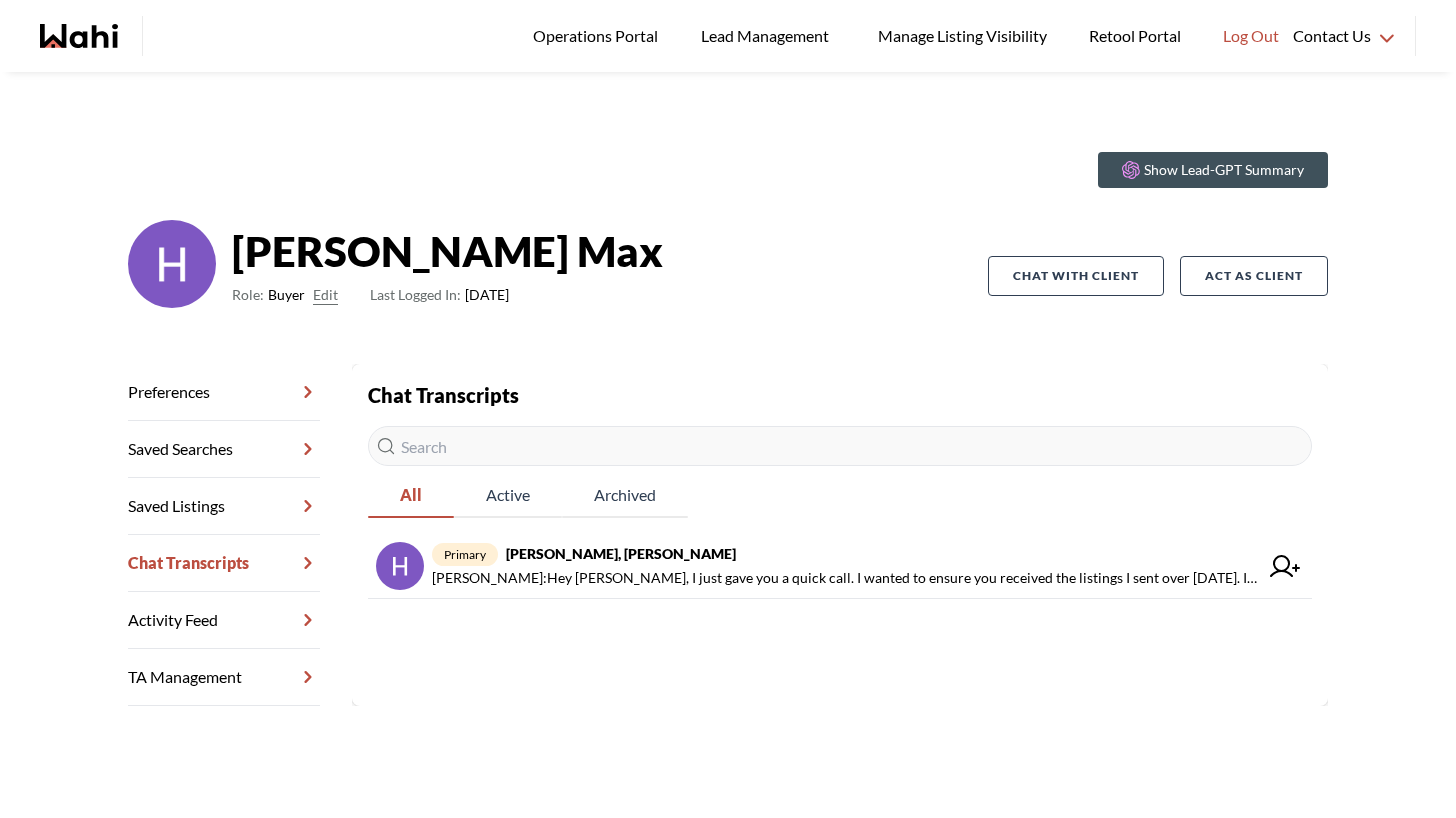 click on "Show Lead-GPT Summary [PERSON_NAME] Role:  Buyer Edit Last Logged In:  [DATE] Chat with client Act as Client Preferences     Saved Searches     Saved Listings     Chat Transcripts     Activity Feed     TA Management      Back to profile Chat  Transcripts All Active Archived primary [PERSON_NAME], [PERSON_NAME] [PERSON_NAME] :  Hey [PERSON_NAME], I just gave you a quick call. I wanted to ensure you received the listings I sent over [DATE]. If any are of interest, don't hesitate to book a showing!" at bounding box center (728, 481) 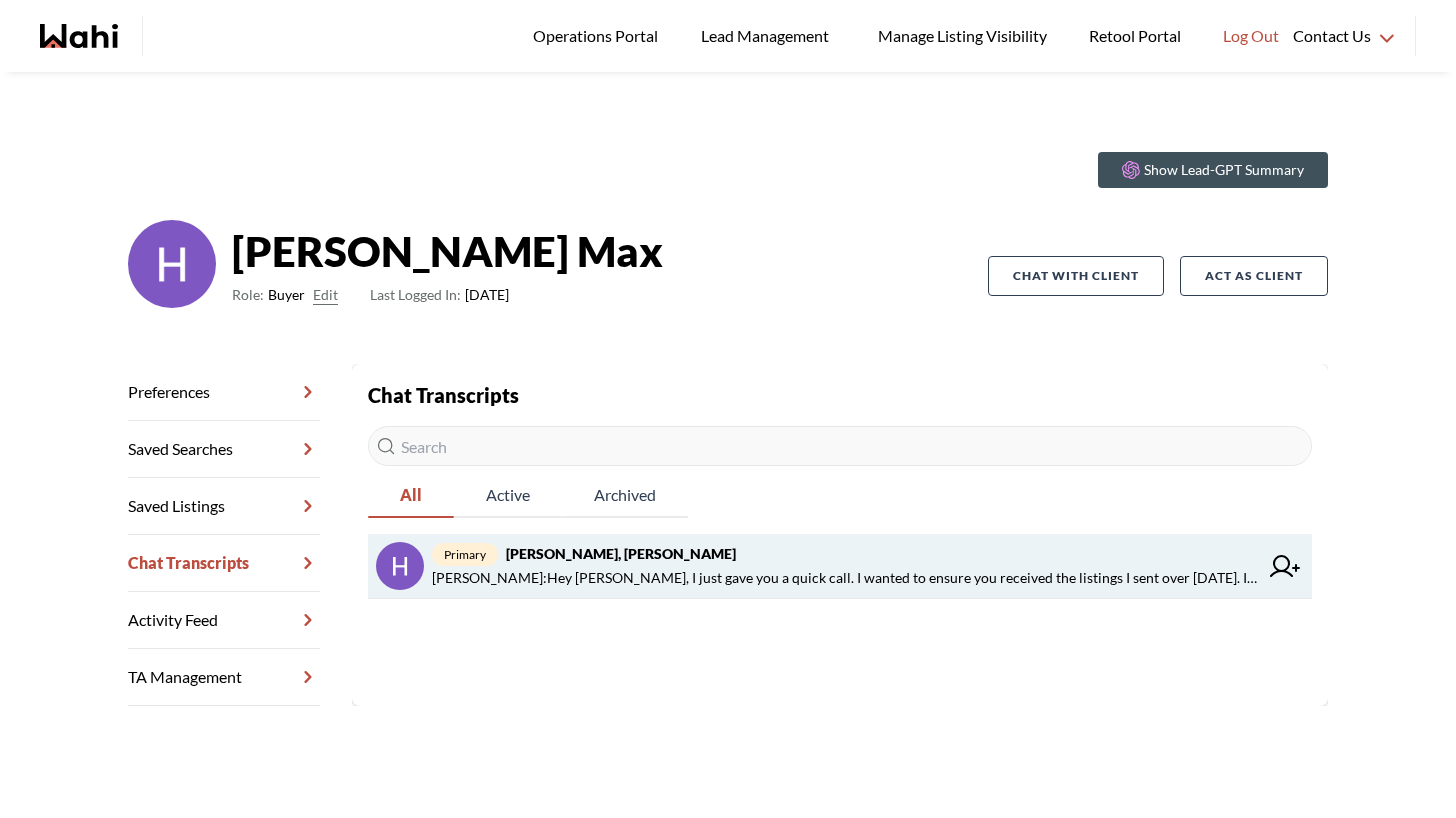 click 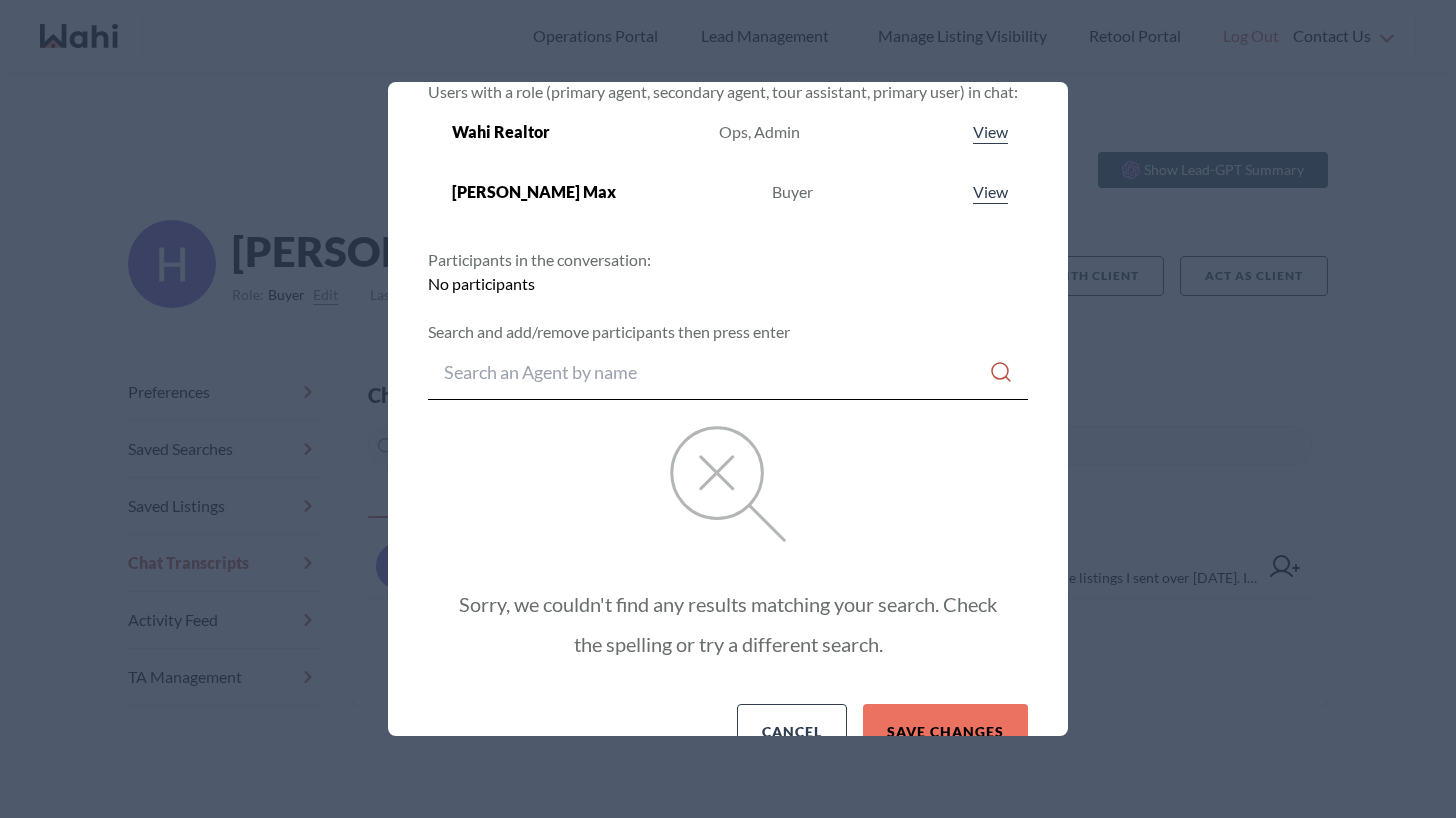 scroll, scrollTop: 93, scrollLeft: 0, axis: vertical 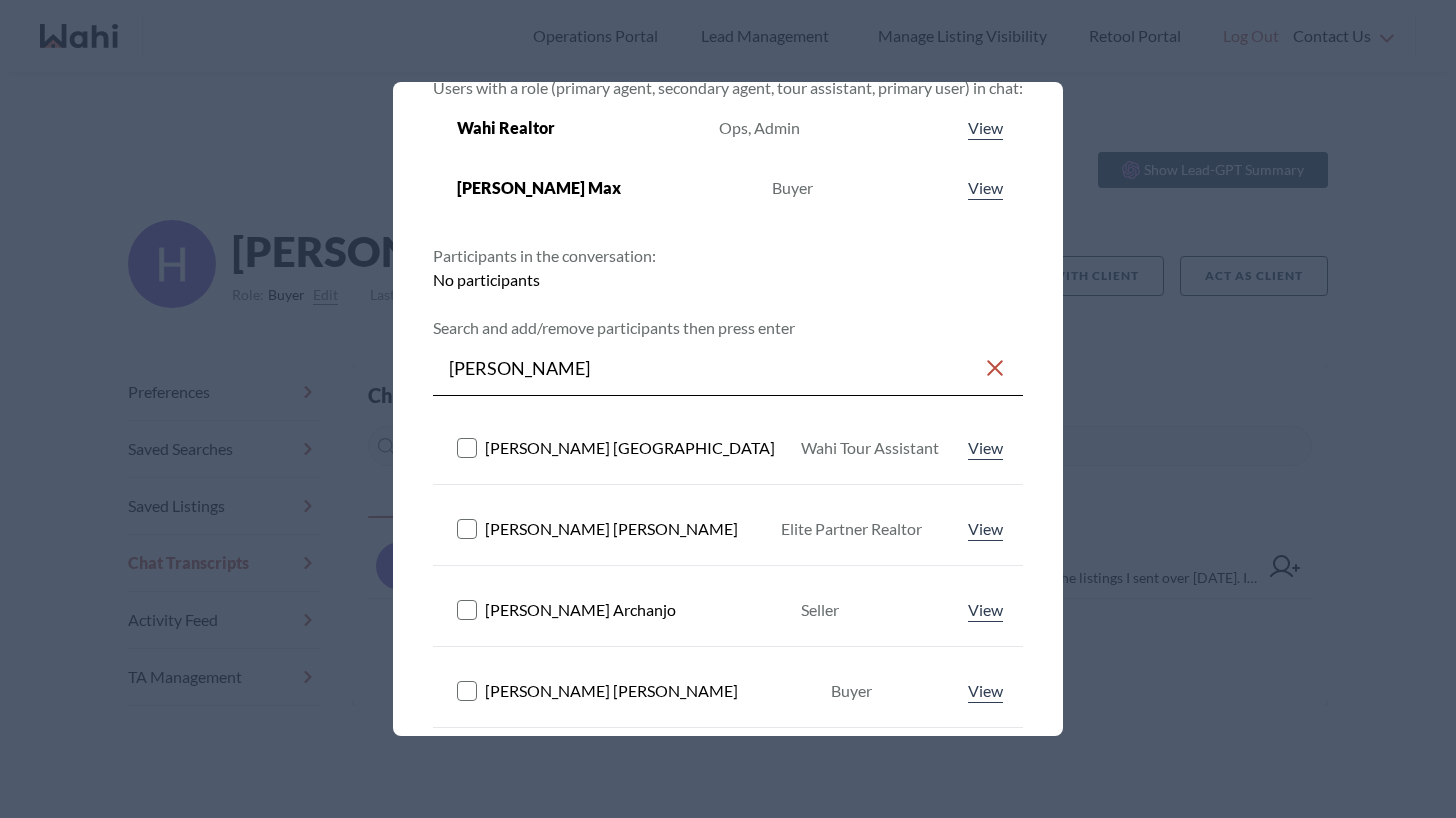 type on "[PERSON_NAME]" 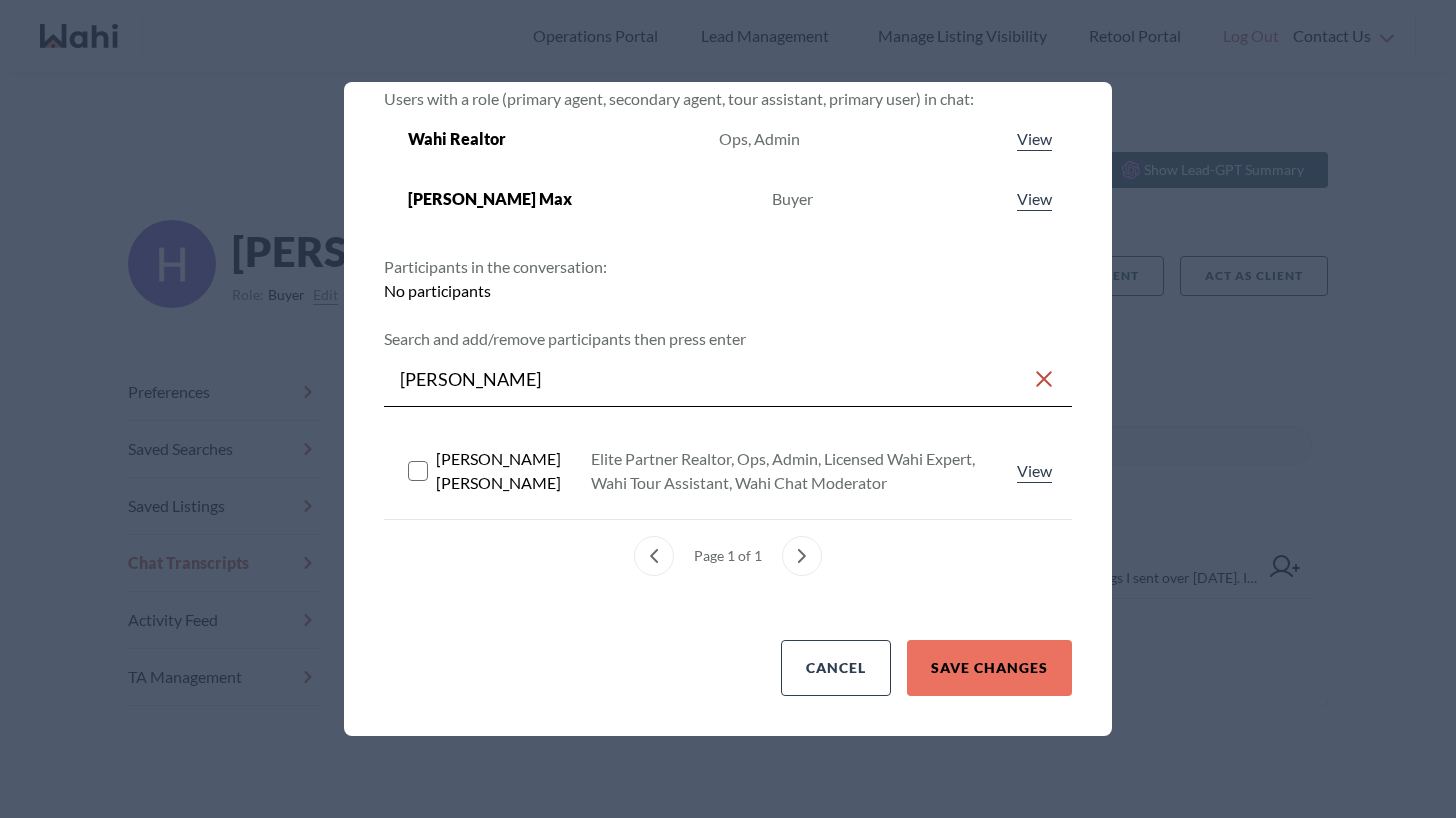 scroll, scrollTop: 82, scrollLeft: 0, axis: vertical 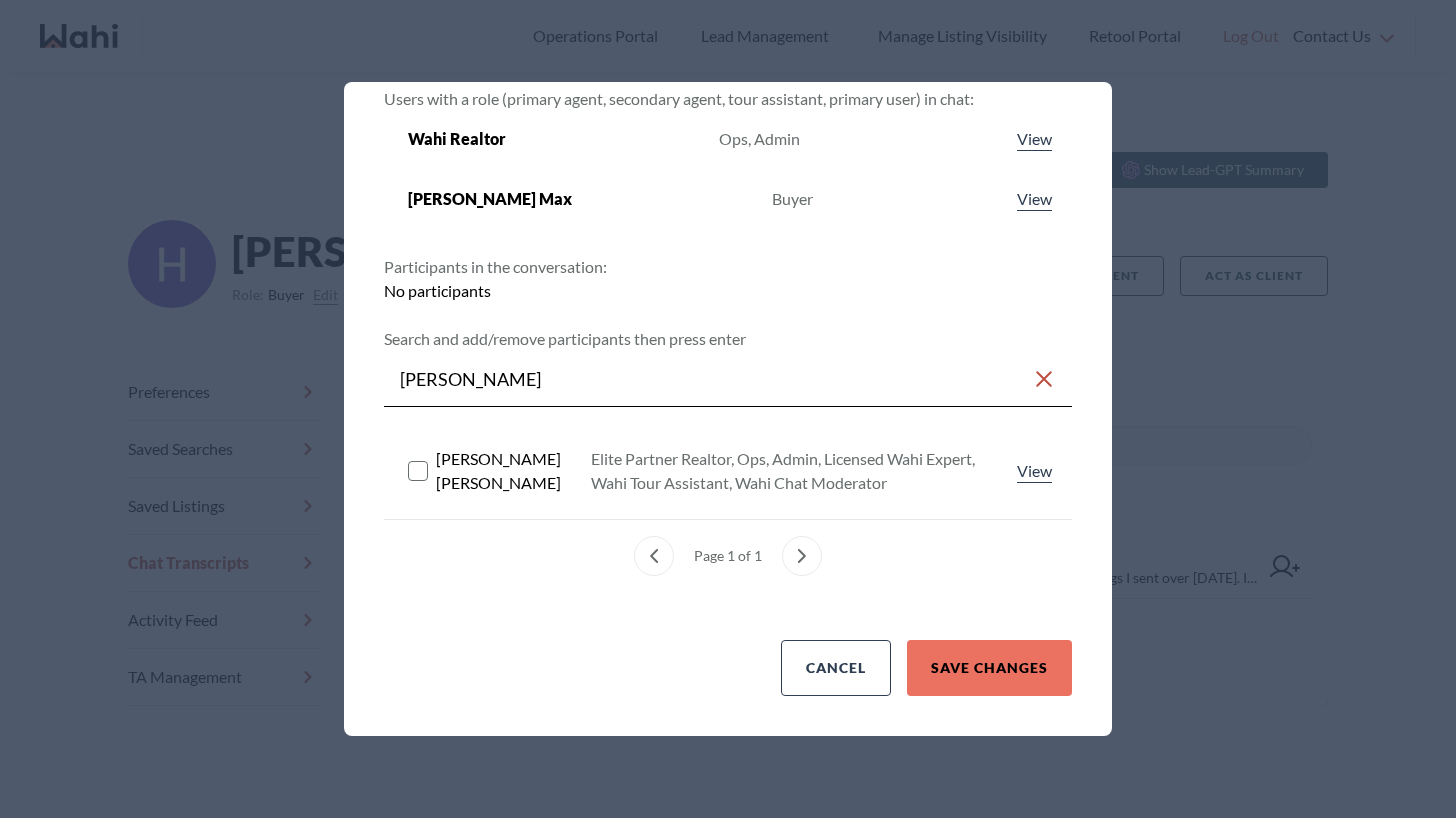 click 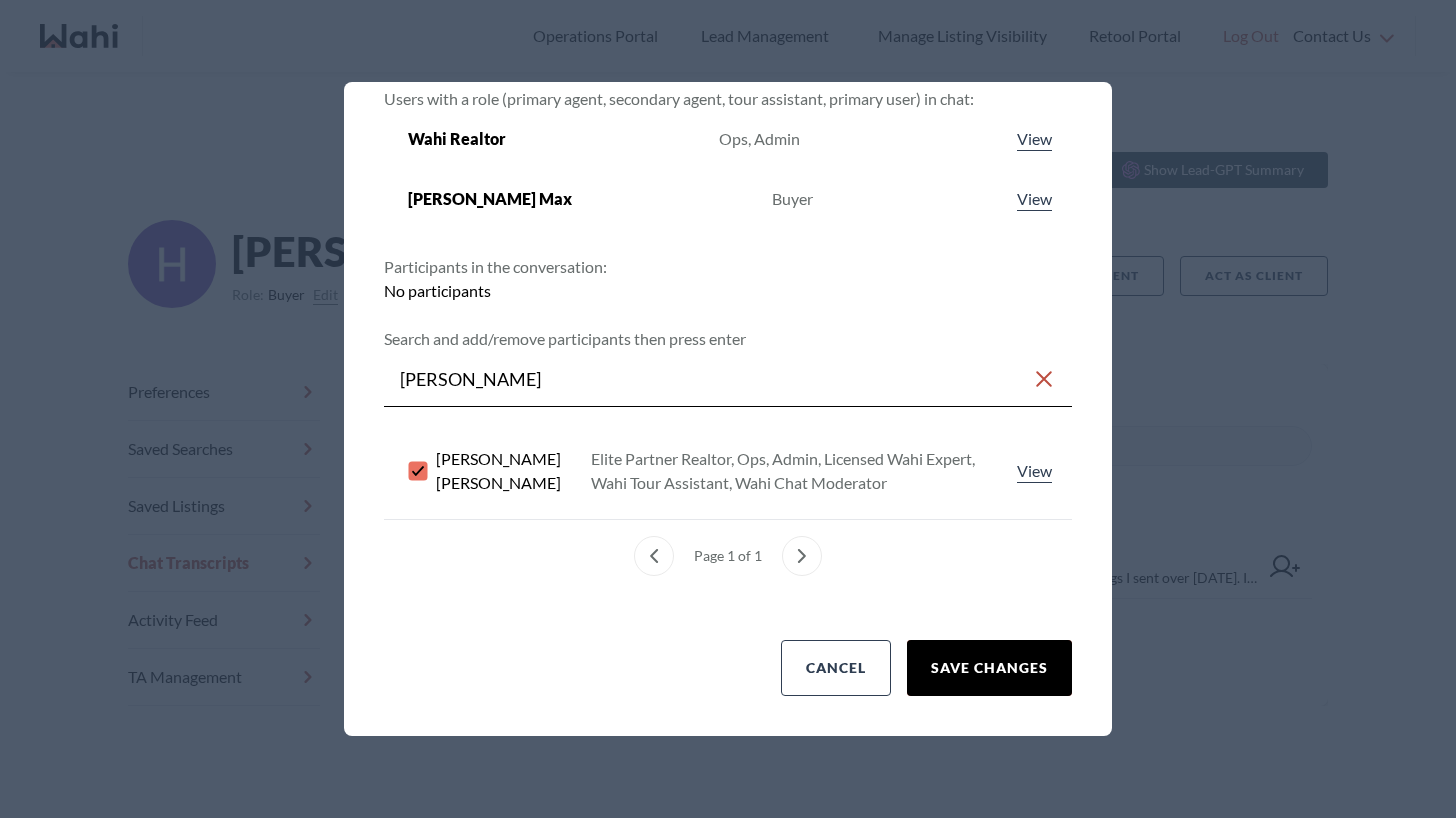 click on "Save changes" at bounding box center (989, 668) 